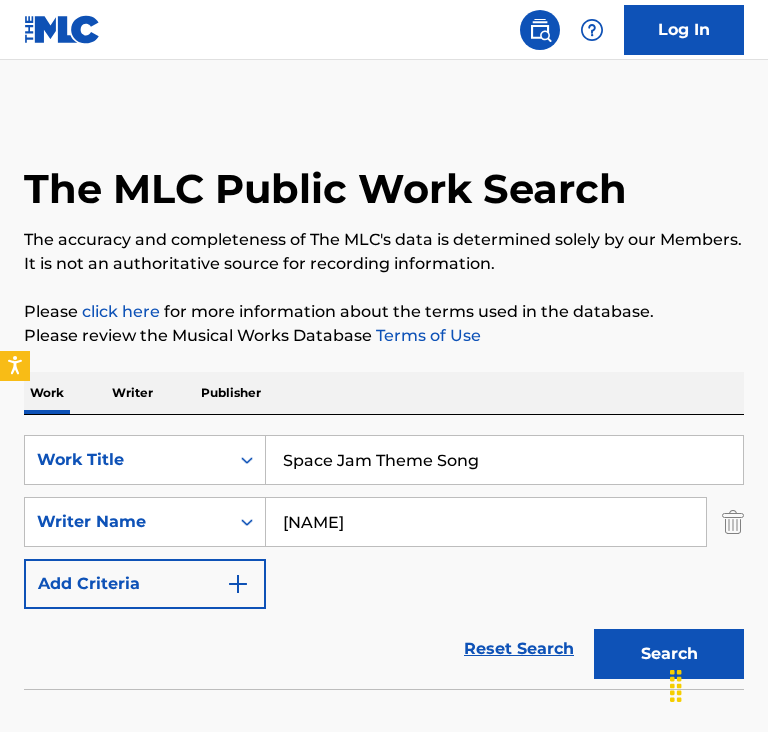scroll, scrollTop: 0, scrollLeft: 0, axis: both 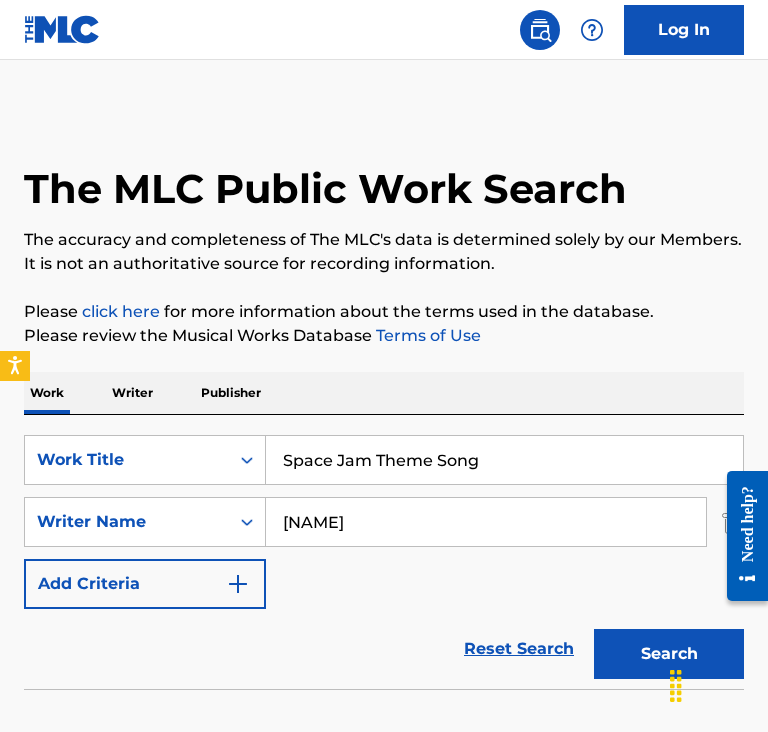 click on "Space Jam Theme Song" at bounding box center (504, 460) 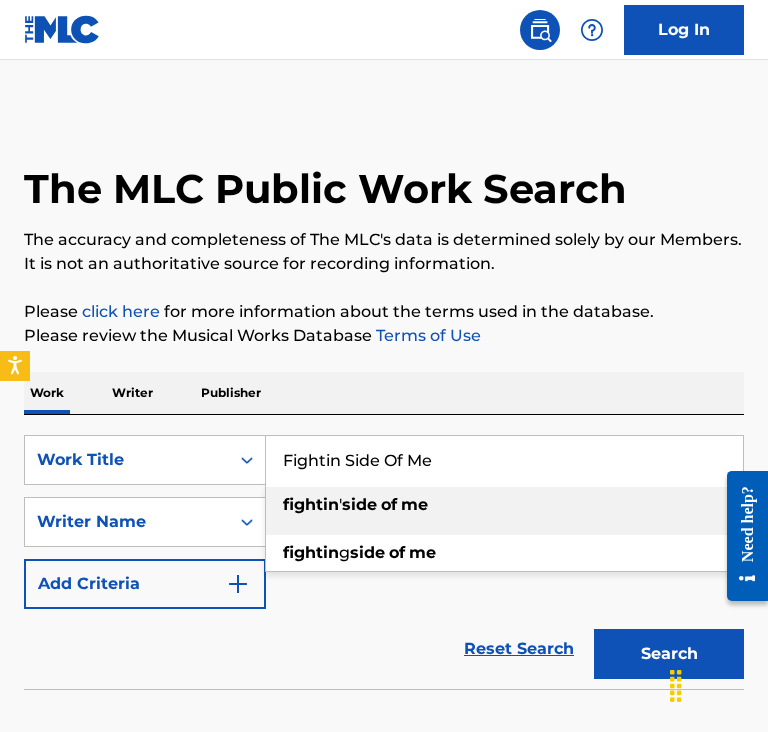 type on "Fightin Side Of Me" 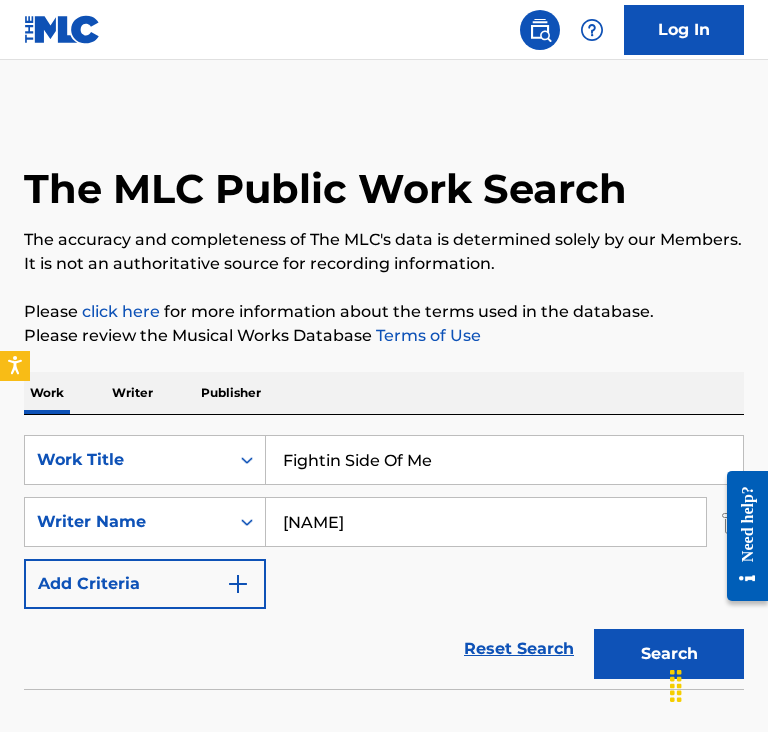 click on "[NAME]" at bounding box center [486, 522] 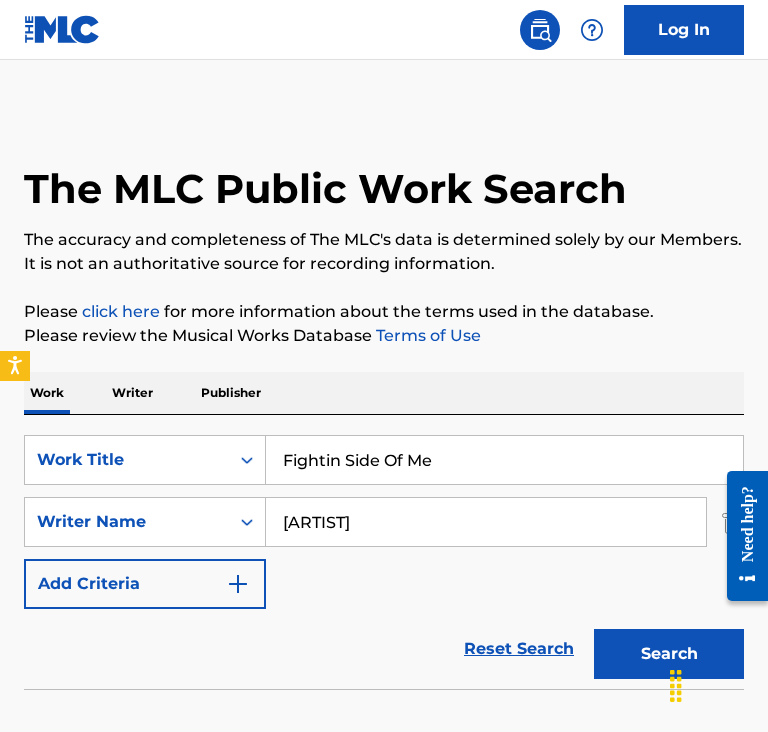 type on "[ARTIST]" 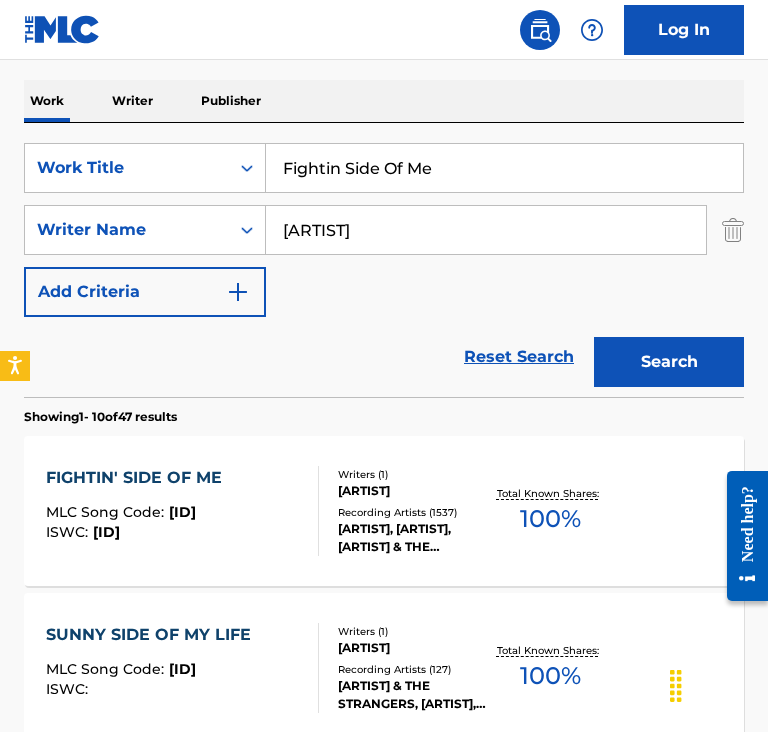 scroll, scrollTop: 291, scrollLeft: 0, axis: vertical 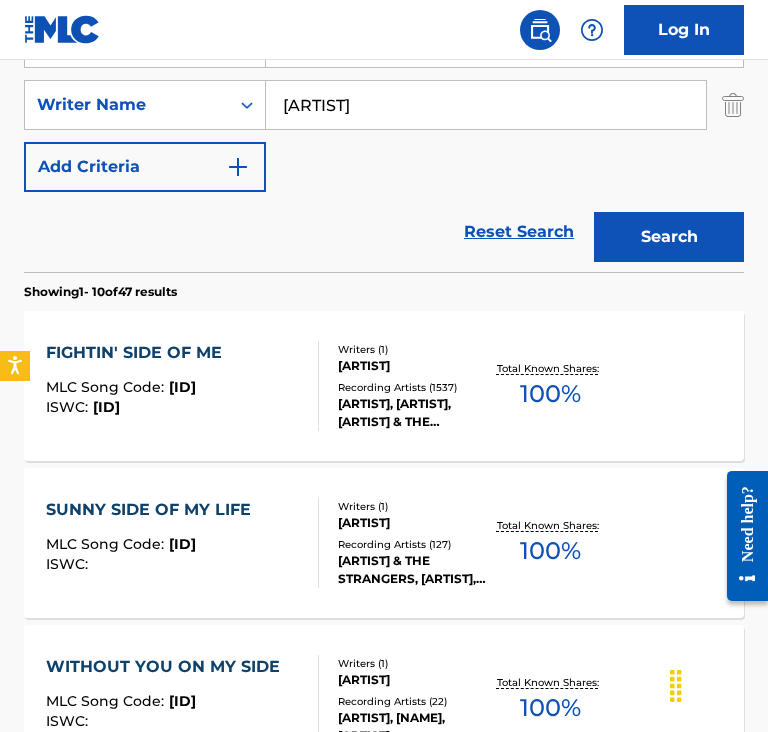 click on "Recording Artists ( [NUMBER] )" at bounding box center [414, 387] 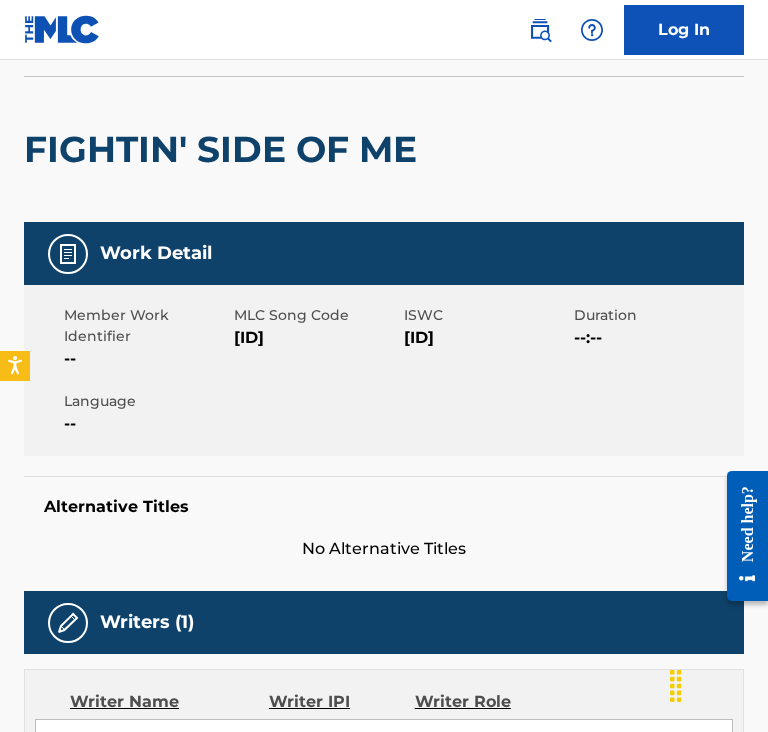 scroll, scrollTop: 134, scrollLeft: 0, axis: vertical 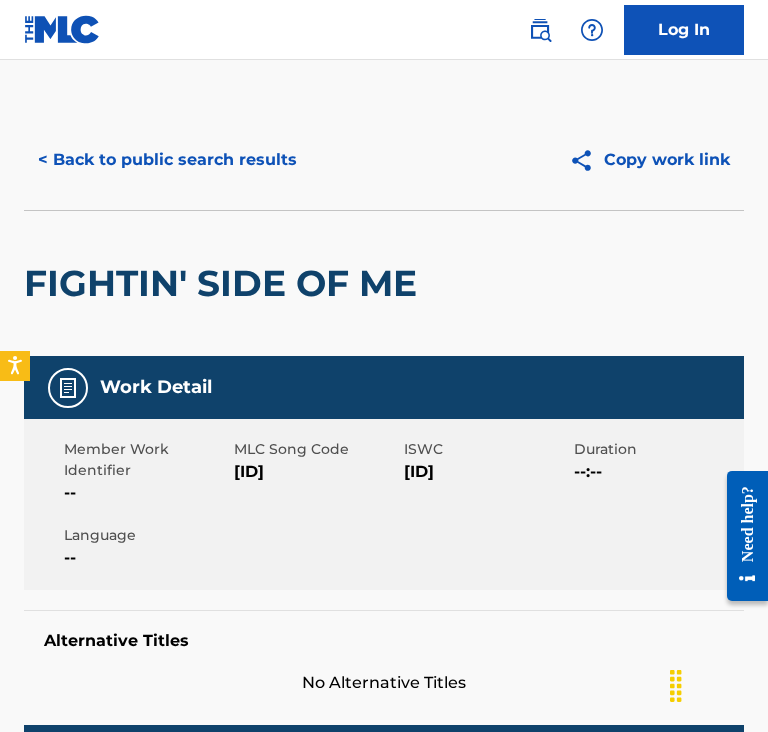 click on "< Back to public search results" at bounding box center (167, 160) 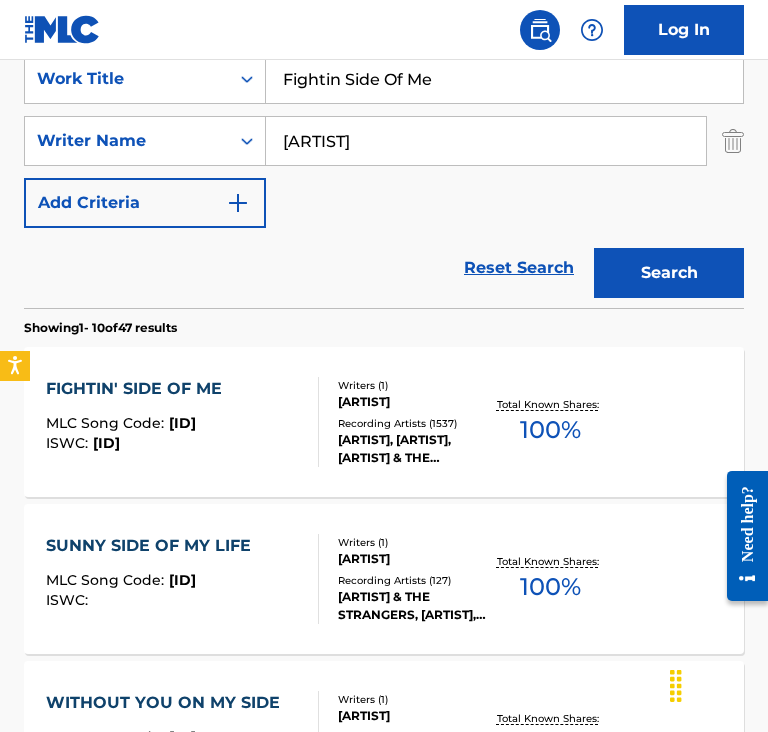 scroll, scrollTop: 372, scrollLeft: 0, axis: vertical 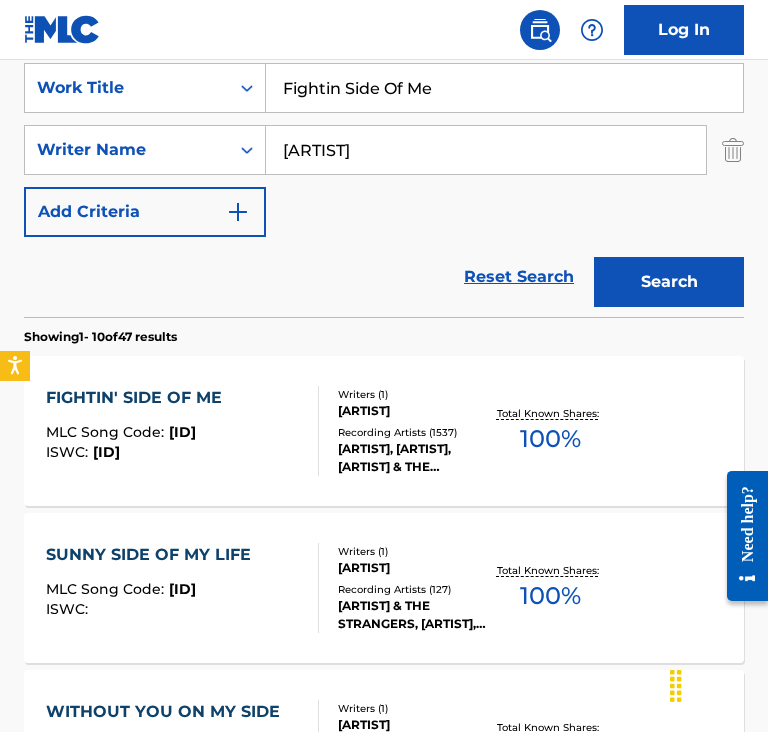 click on "Fightin Side Of Me" at bounding box center [504, 88] 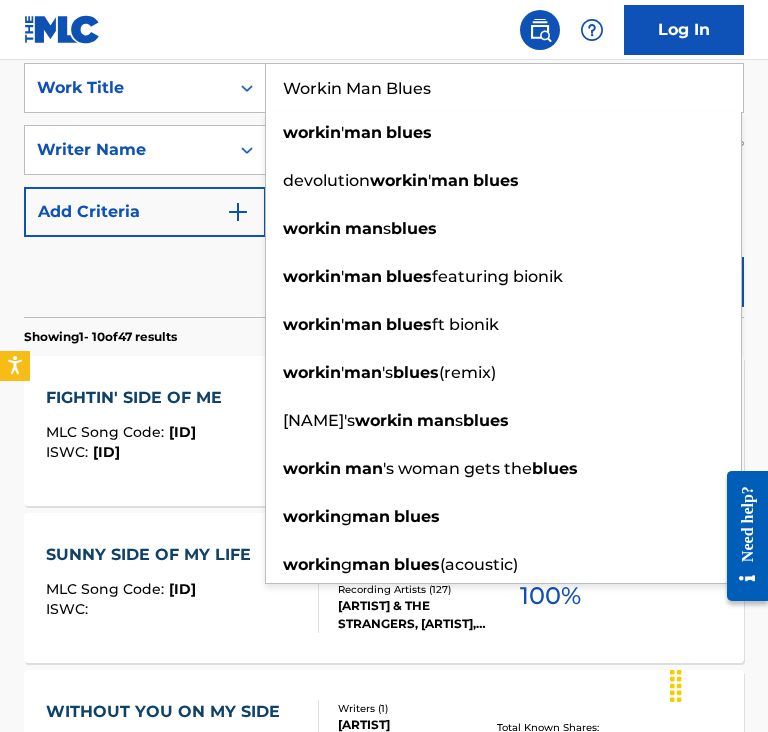 type on "Workin Man Blues" 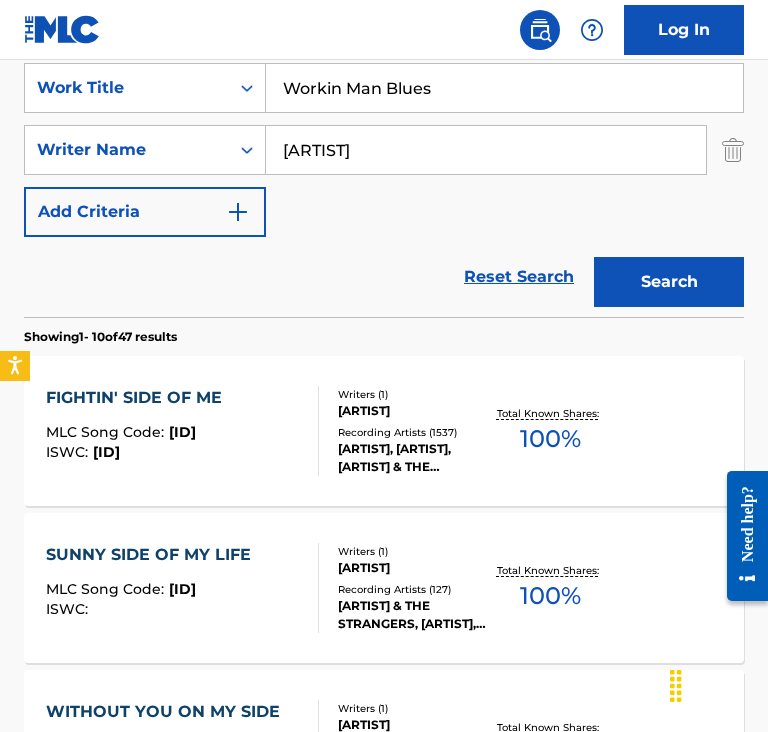 click on "Reset Search Search" at bounding box center (384, 277) 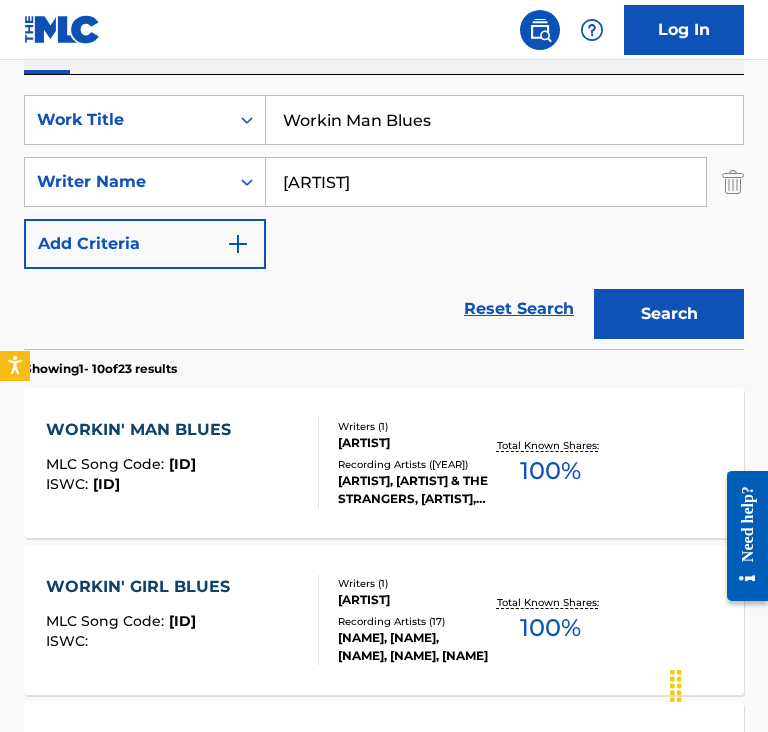 scroll, scrollTop: 341, scrollLeft: 0, axis: vertical 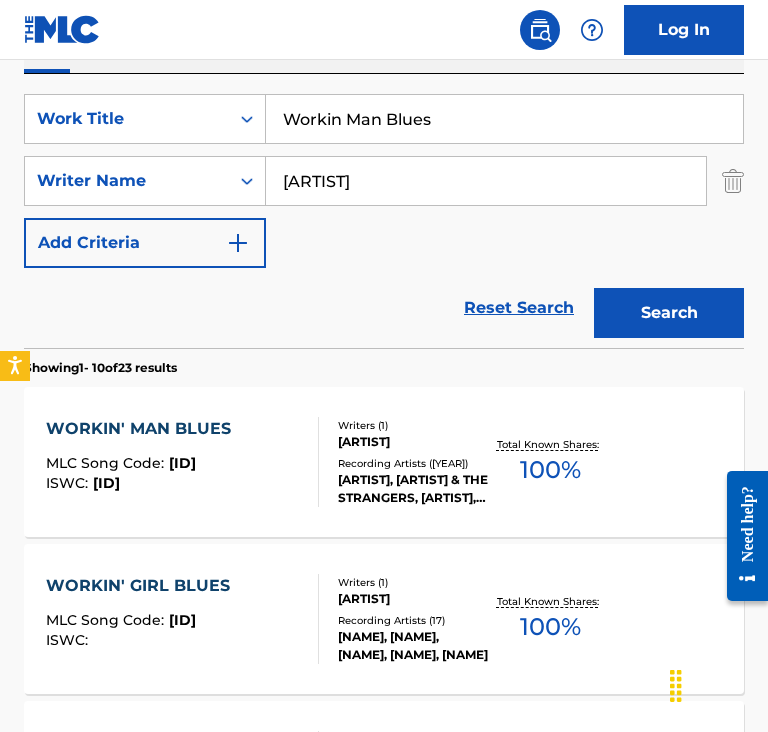 click on "[ARTIST]" at bounding box center (414, 442) 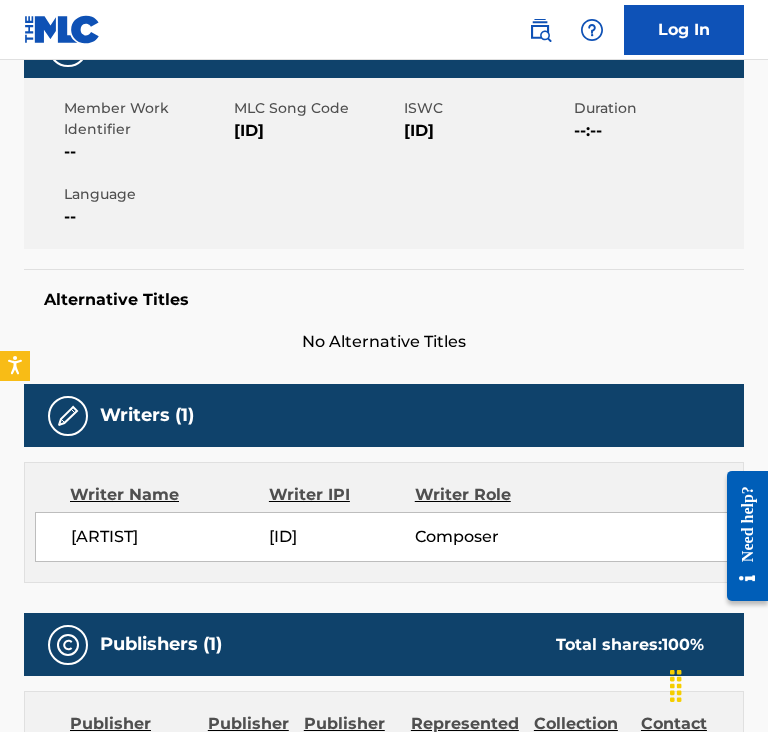 scroll, scrollTop: 0, scrollLeft: 0, axis: both 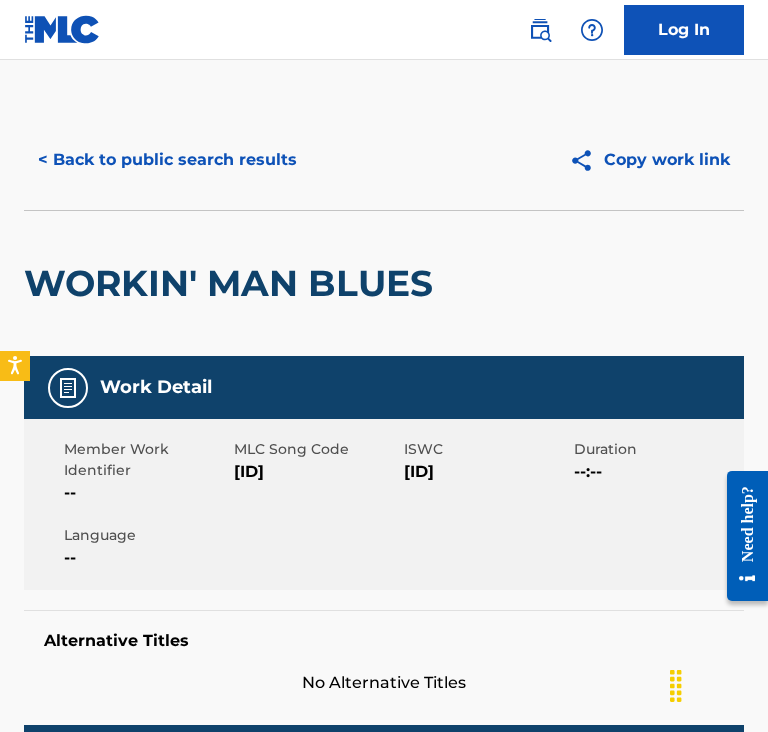 click on "[ID]" at bounding box center [316, 472] 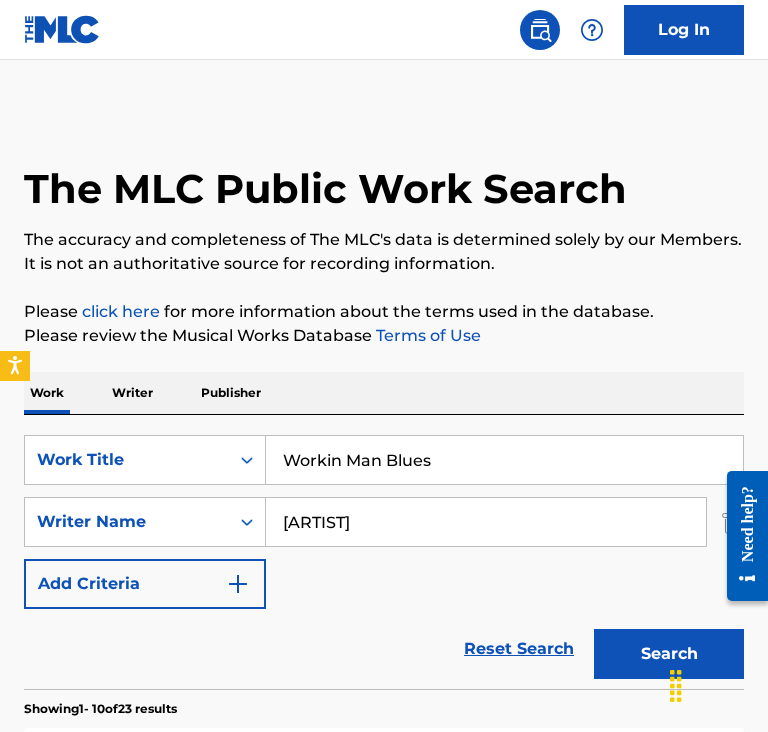scroll, scrollTop: 341, scrollLeft: 0, axis: vertical 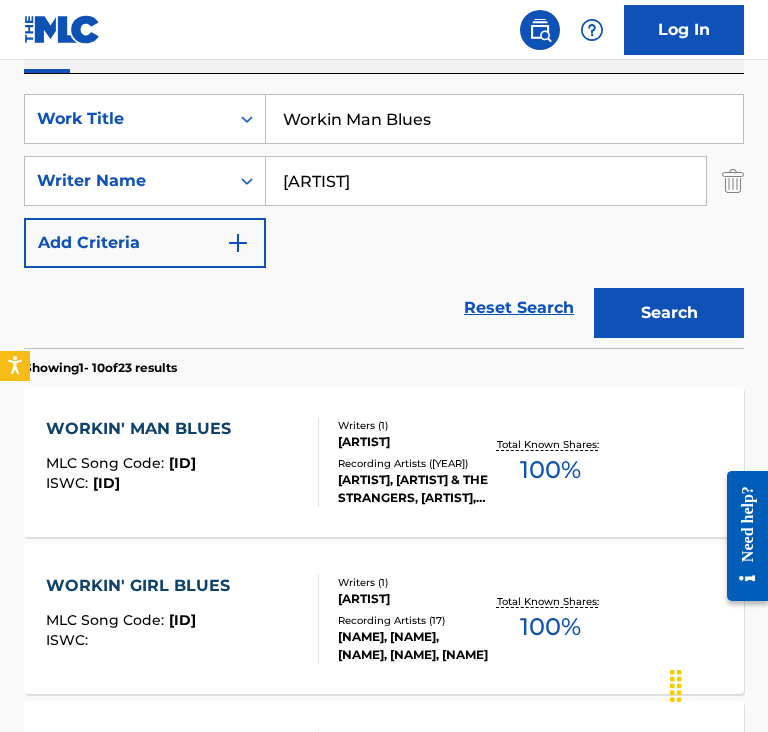click on "SearchWithCriteria263be362-5320-42bc-a059-375ddf2a608b Work Title Workin Man Blues SearchWithCriteria43dc6741-f873-4336-80cc-2e51b769fe7a Writer Name [ARTIST] Add Criteria Reset Search Search" at bounding box center [384, 211] 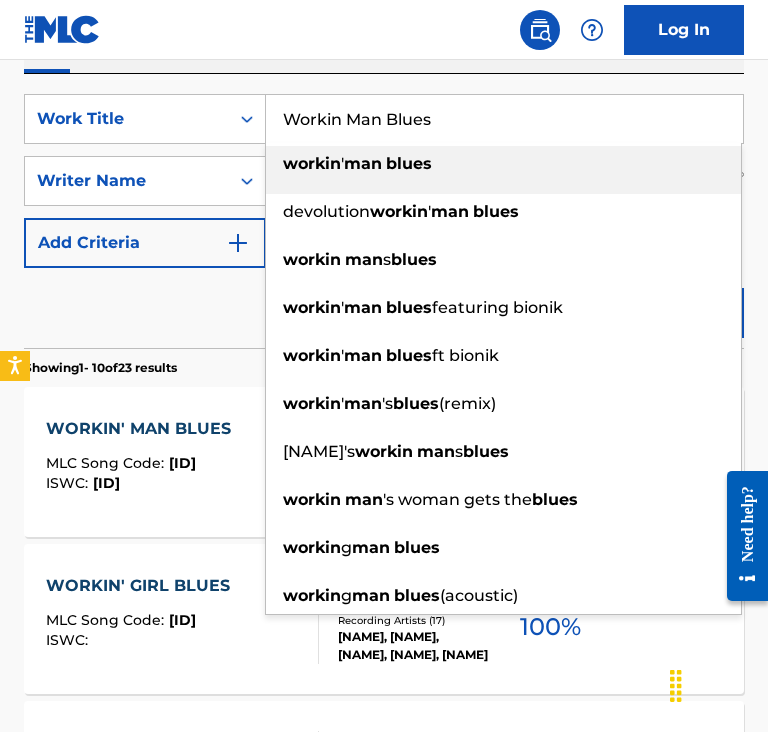 click on "Workin Man Blues" at bounding box center [504, 119] 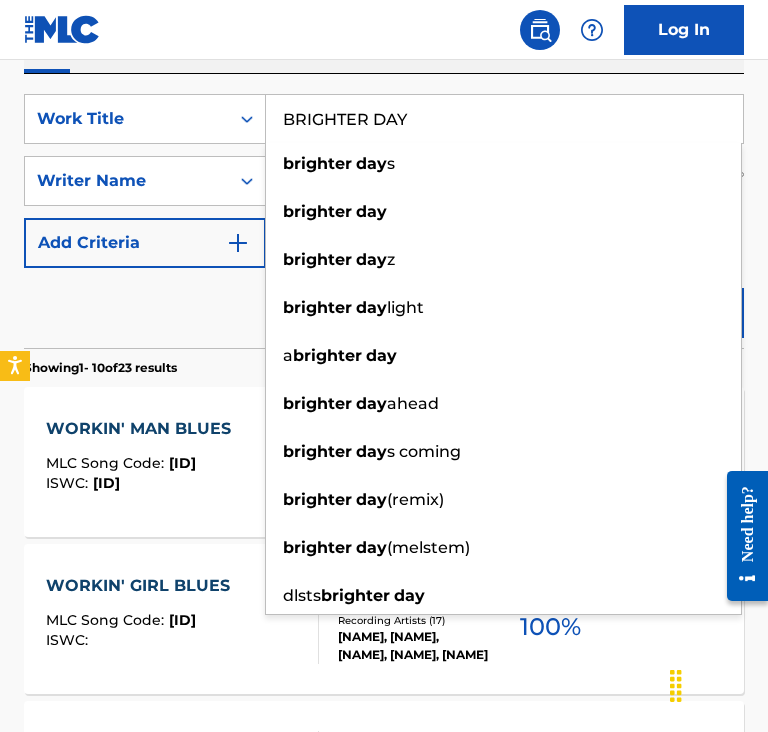 type on "BRIGHTER DAY" 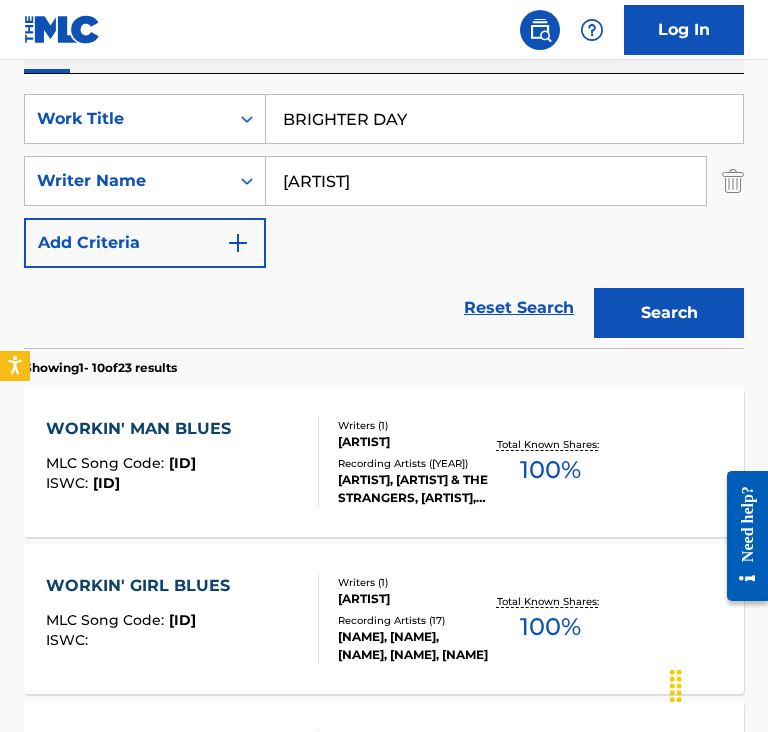 click on "Log In" at bounding box center [384, 30] 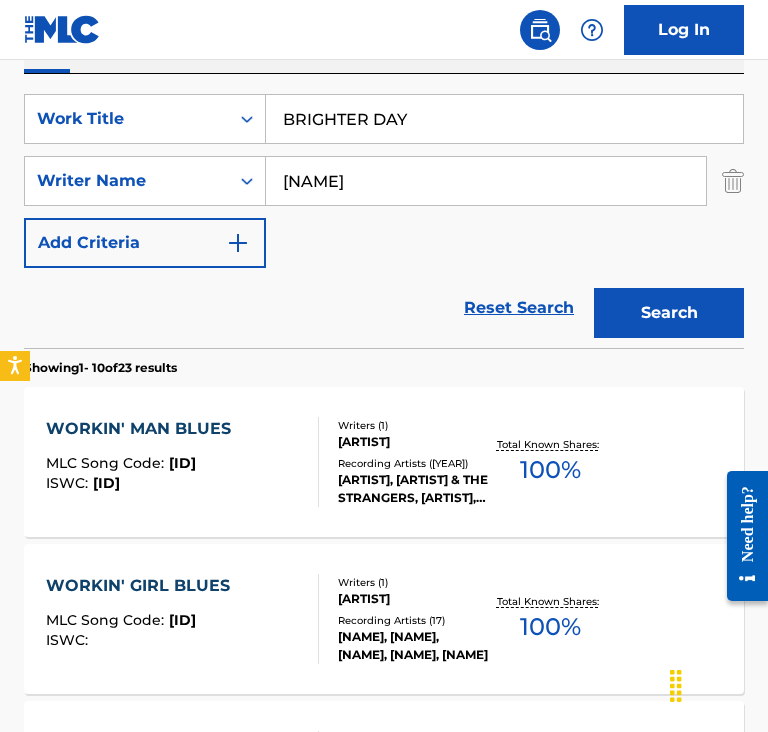 click on "Search" at bounding box center [669, 313] 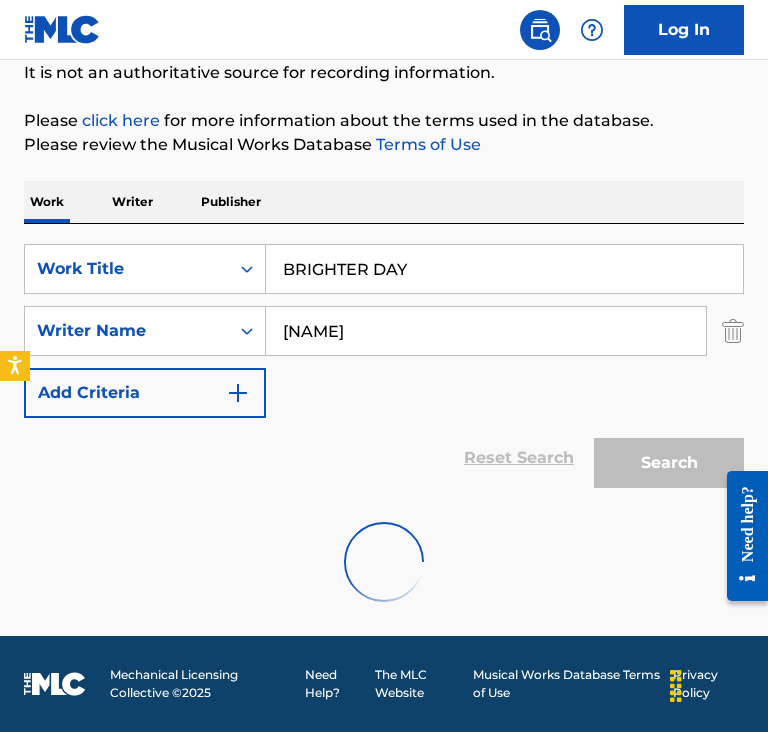 scroll, scrollTop: 126, scrollLeft: 0, axis: vertical 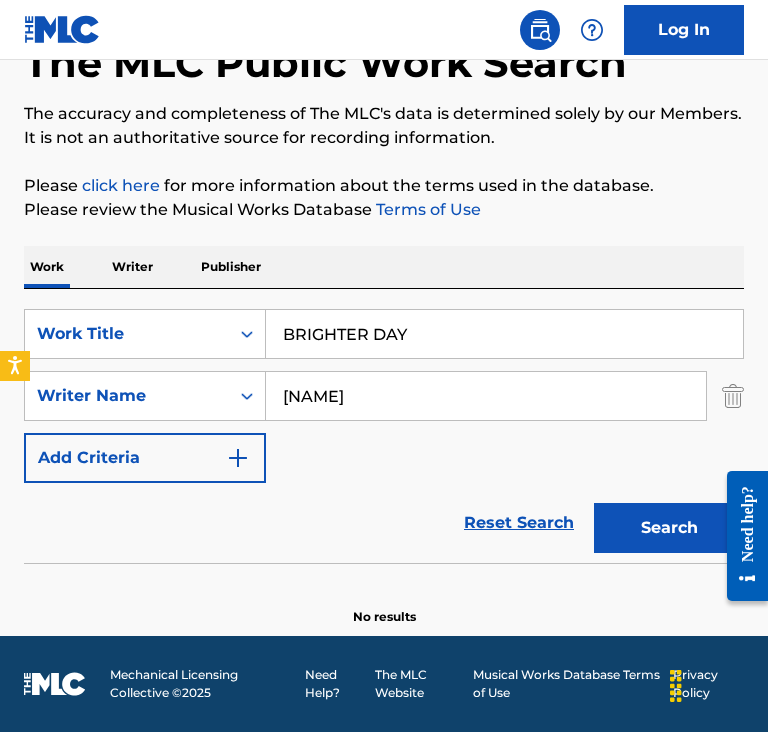 click on "[NAME]" at bounding box center [486, 396] 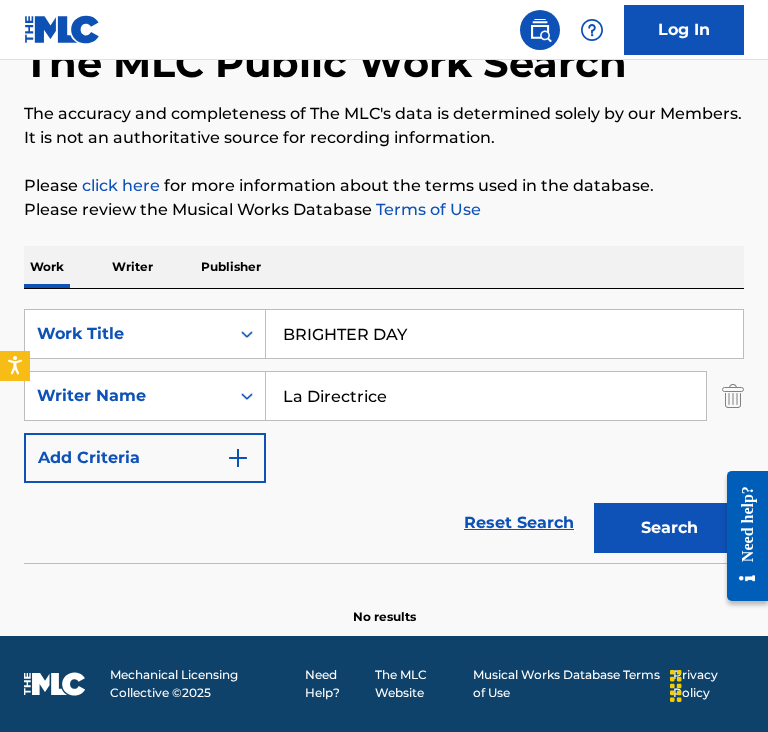 scroll, scrollTop: 126, scrollLeft: 0, axis: vertical 